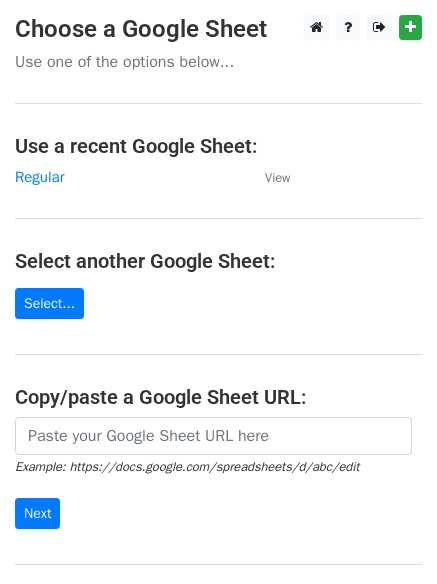 scroll, scrollTop: 0, scrollLeft: 0, axis: both 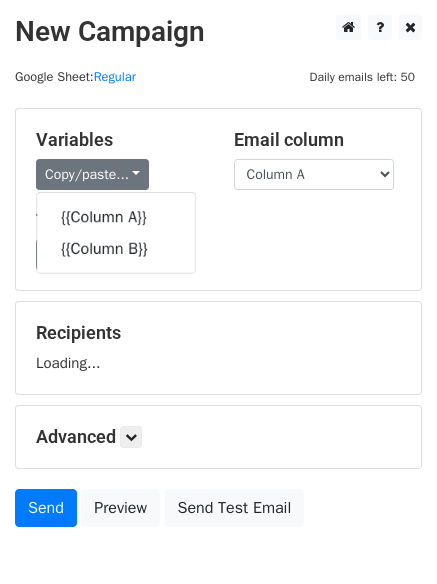 click on "Copy/paste..." at bounding box center [92, 174] 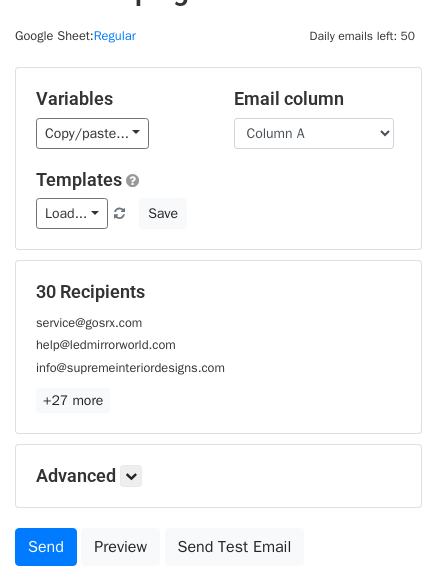 scroll, scrollTop: 0, scrollLeft: 0, axis: both 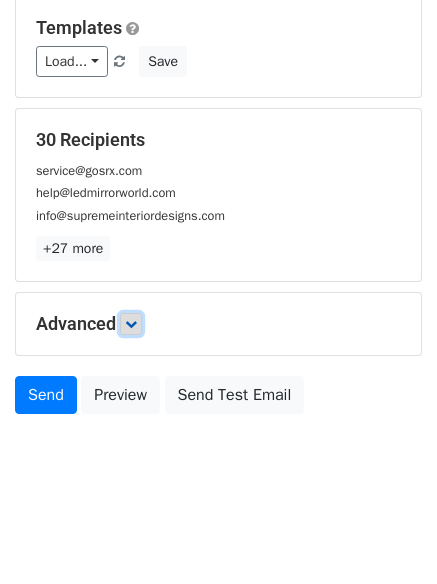 click at bounding box center [131, 324] 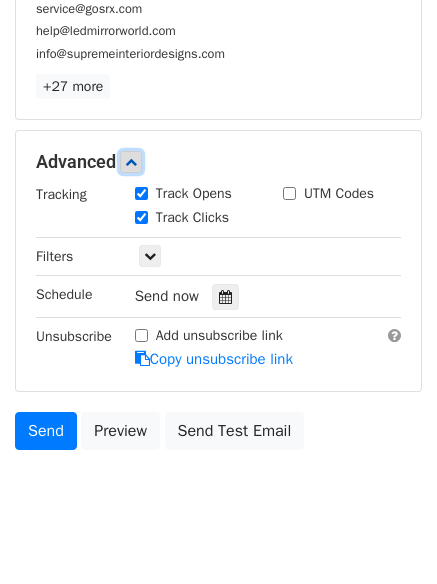 scroll, scrollTop: 357, scrollLeft: 0, axis: vertical 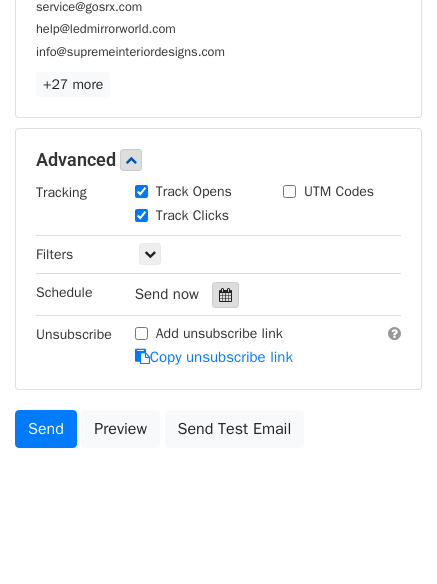 click at bounding box center [225, 295] 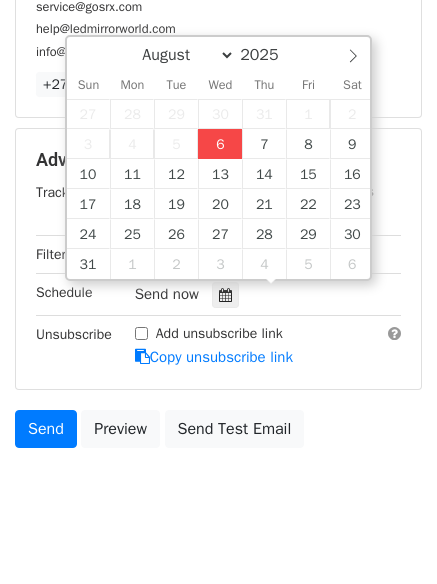 type on "2025-08-06 12:33" 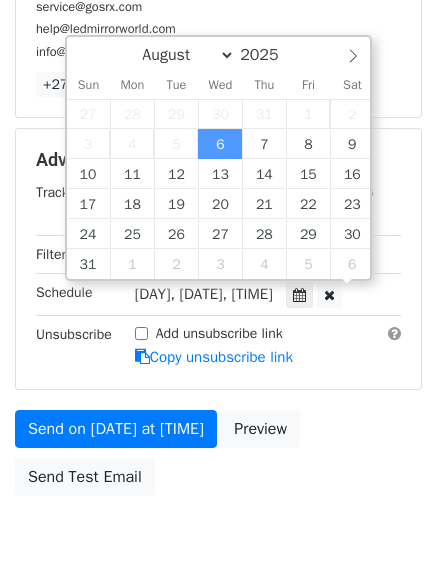 scroll, scrollTop: 1, scrollLeft: 0, axis: vertical 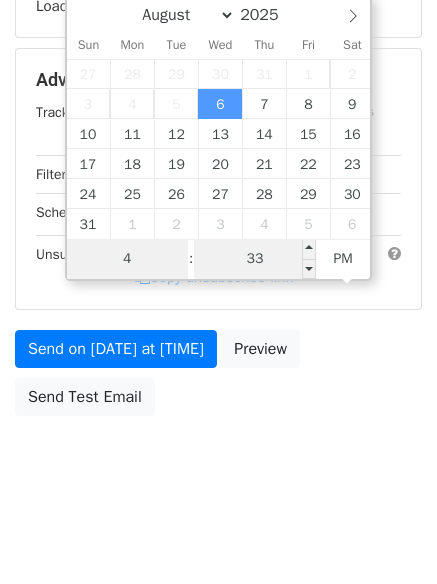 type on "4" 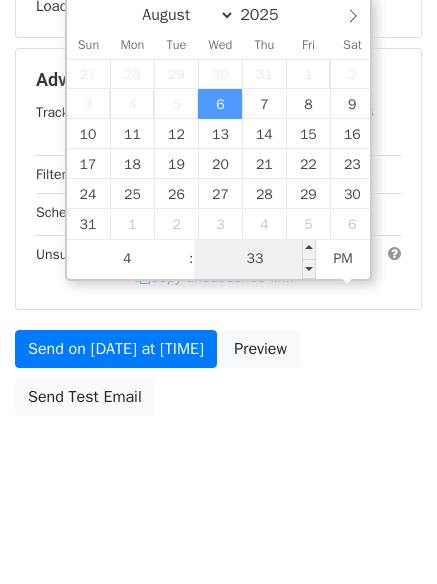 type on "2025-08-06 16:33" 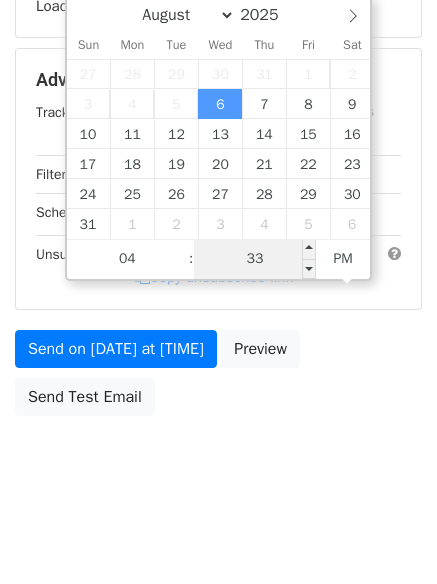click on "33" at bounding box center (255, 259) 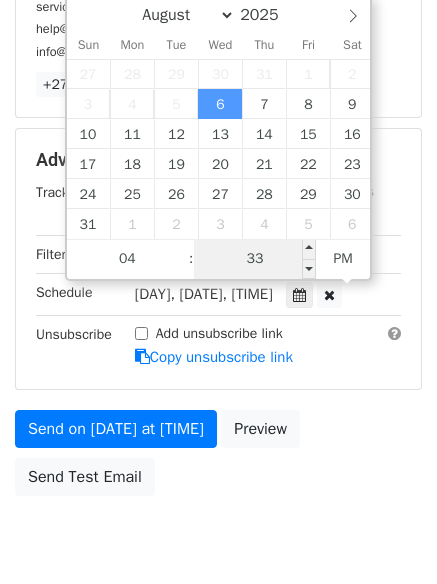 type on "1" 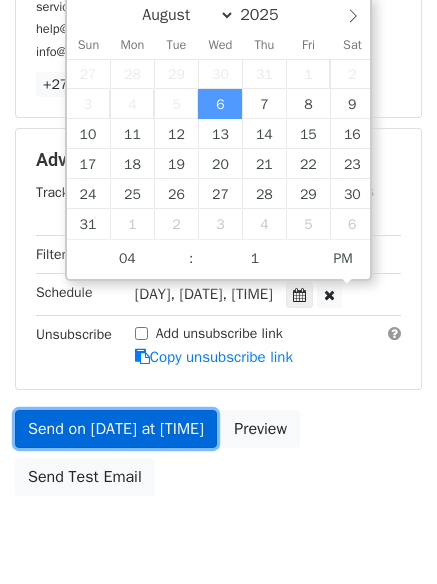 type on "2025-08-06 16:01" 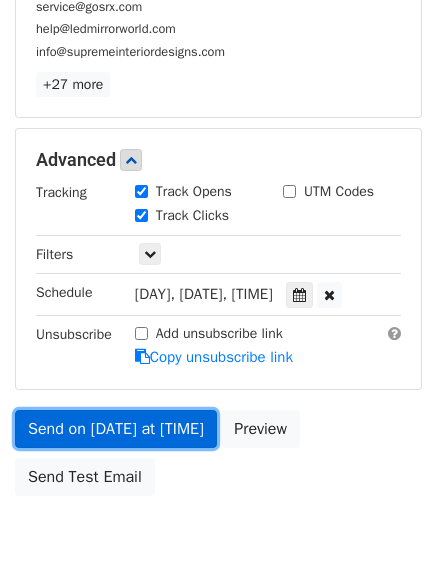 click on "Send on Aug 6 at 4:33pm" at bounding box center (116, 429) 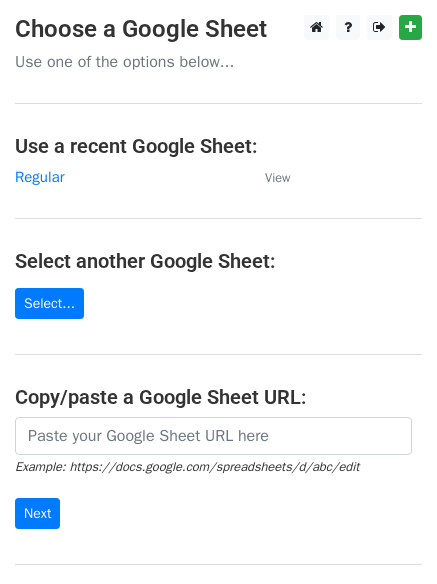scroll, scrollTop: 0, scrollLeft: 0, axis: both 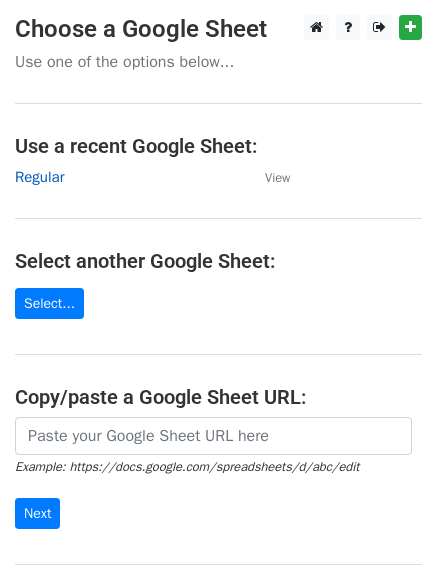 click on "Regular" at bounding box center (39, 177) 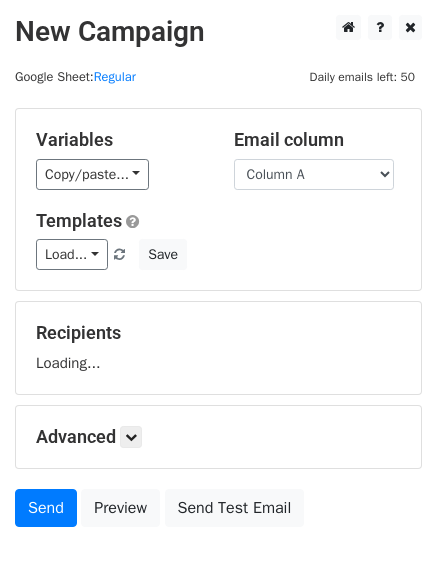 scroll, scrollTop: 0, scrollLeft: 0, axis: both 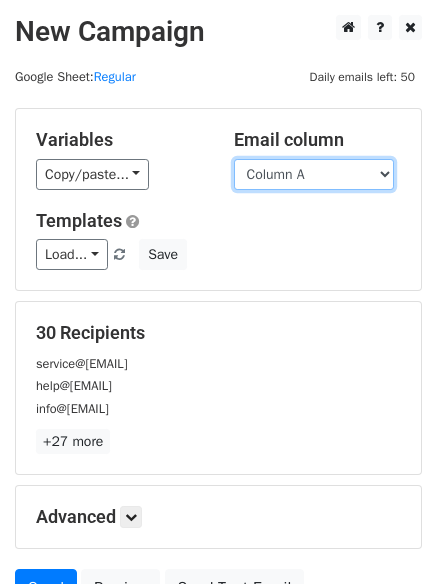 click on "Column A
Column B" at bounding box center [314, 174] 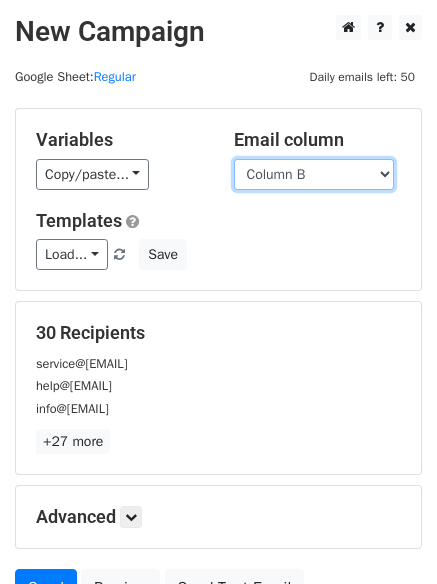 click on "Column A
Column B" at bounding box center [314, 174] 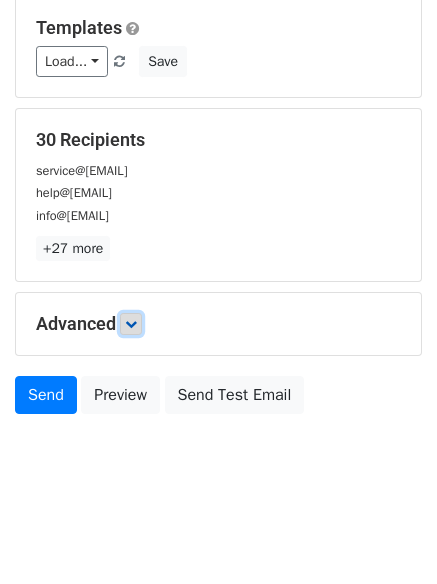click at bounding box center [131, 324] 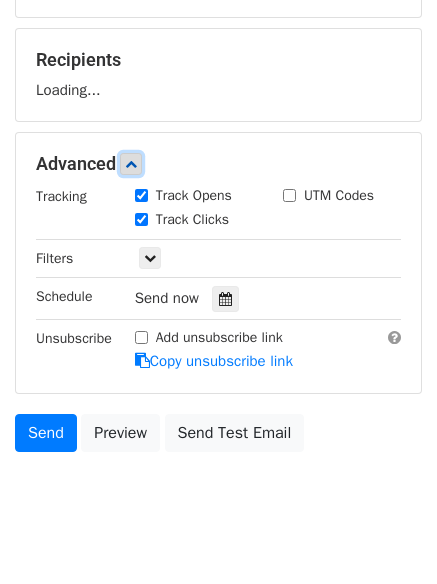 scroll, scrollTop: 281, scrollLeft: 0, axis: vertical 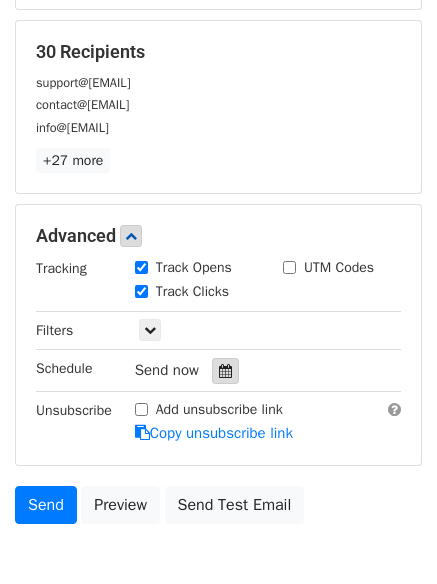 click at bounding box center [225, 371] 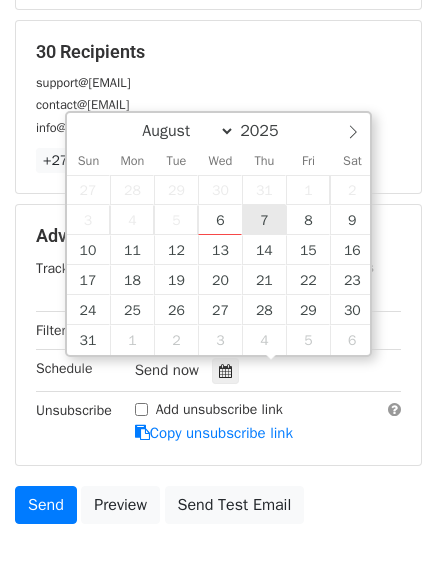type on "2025-08-07 12:00" 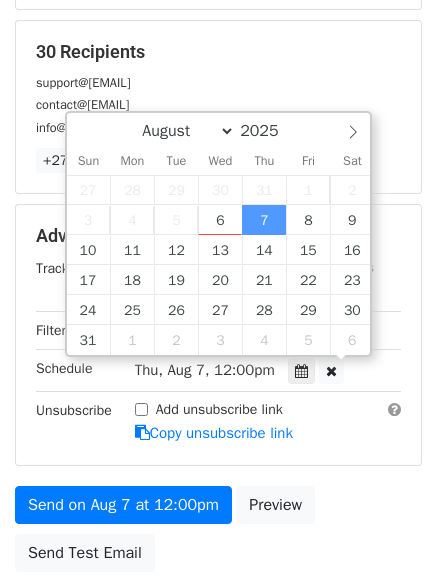 scroll, scrollTop: 1, scrollLeft: 0, axis: vertical 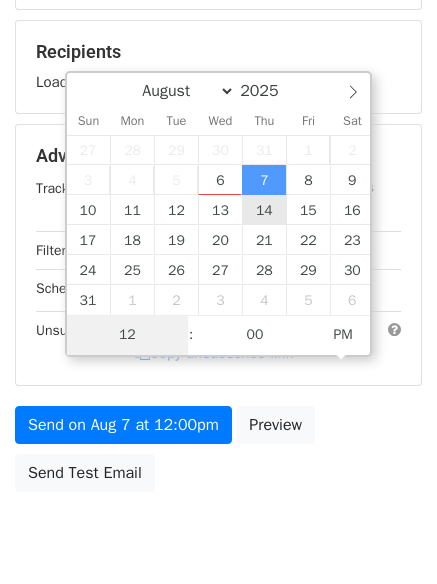 type on "5" 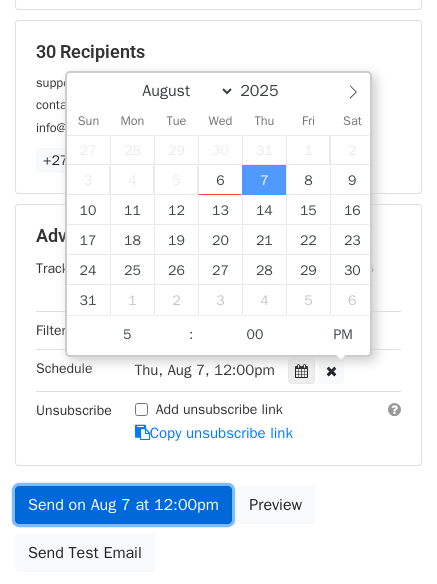 type on "2025-08-07 17:00" 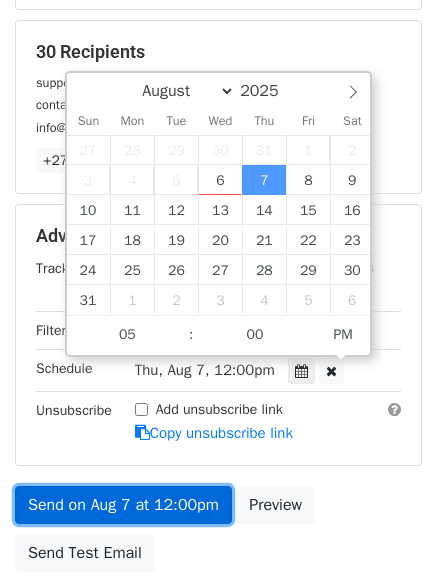 click on "Send on Aug 7 at 12:00pm" at bounding box center [123, 505] 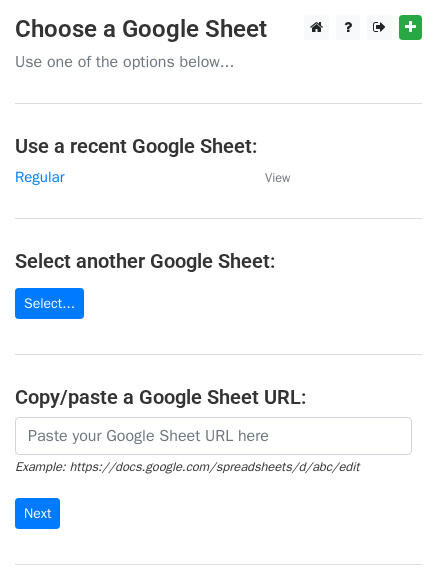 scroll, scrollTop: 0, scrollLeft: 0, axis: both 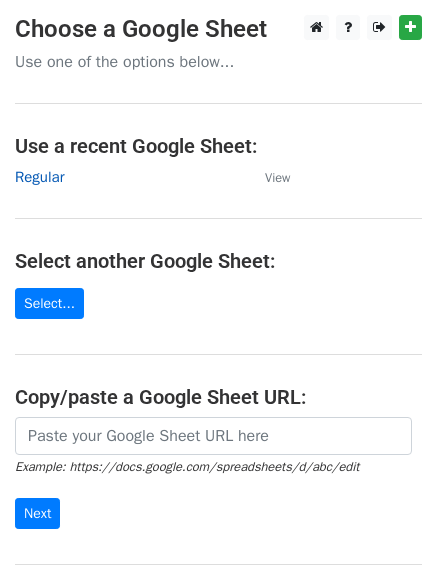 click on "Regular" at bounding box center (39, 177) 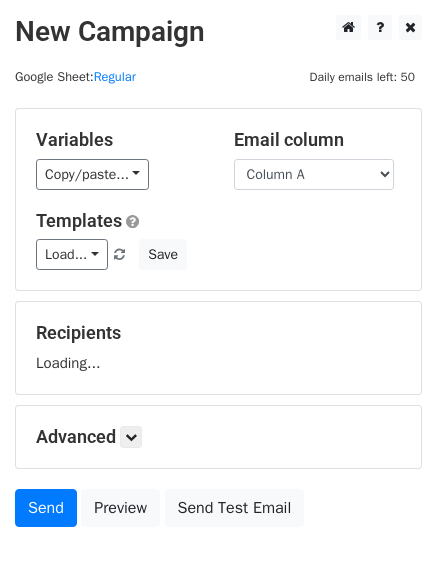 scroll, scrollTop: 0, scrollLeft: 0, axis: both 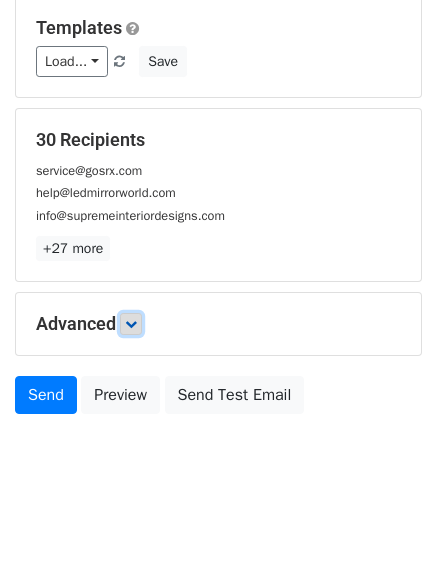 click at bounding box center (131, 324) 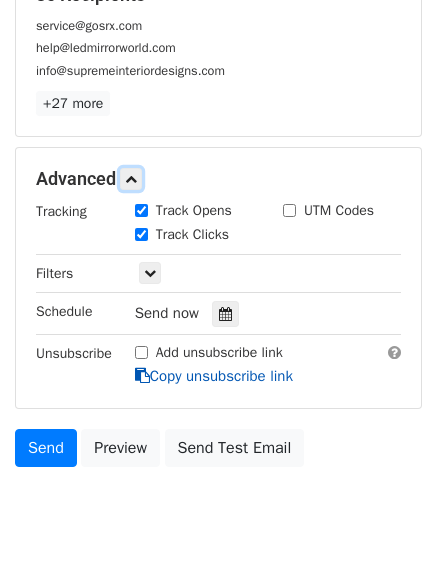 scroll, scrollTop: 358, scrollLeft: 0, axis: vertical 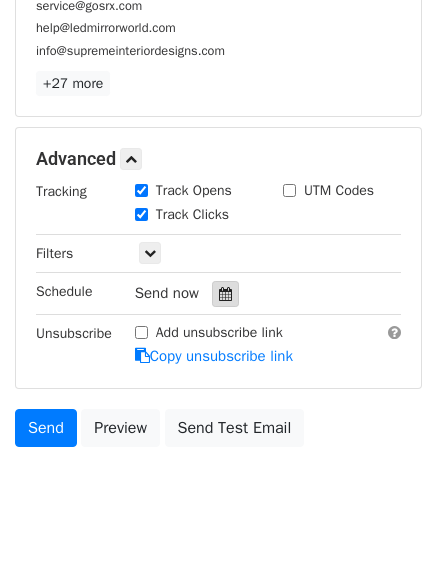 click at bounding box center (225, 294) 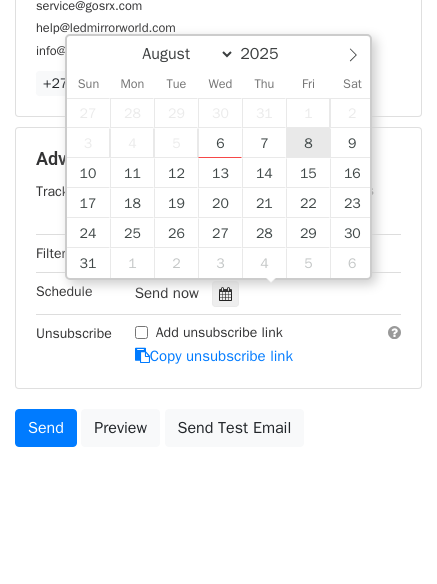 type on "2025-08-08 12:00" 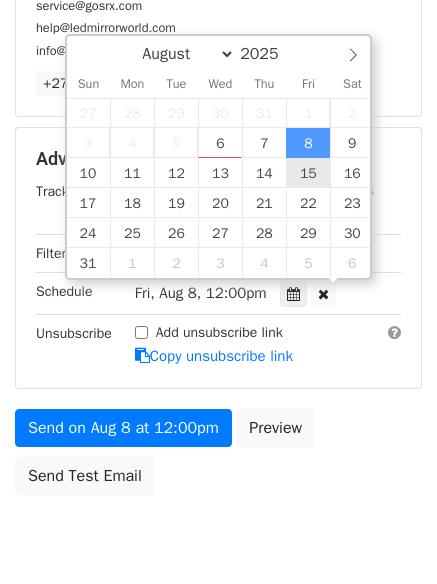 scroll, scrollTop: 1, scrollLeft: 0, axis: vertical 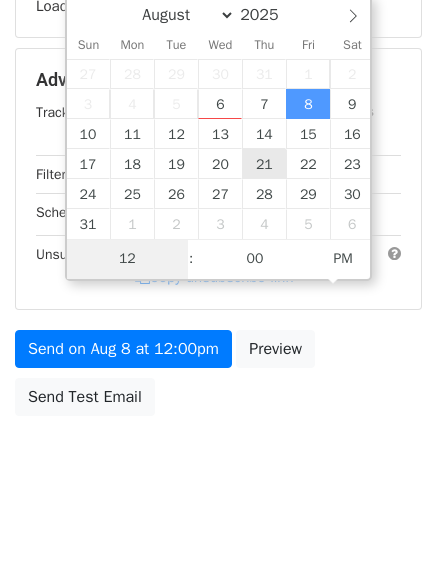type on "6" 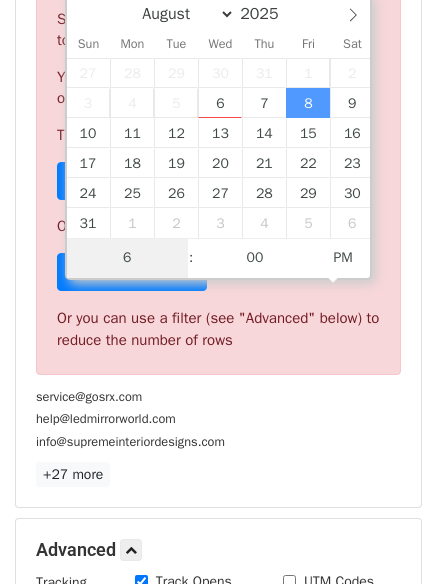 scroll, scrollTop: 828, scrollLeft: 0, axis: vertical 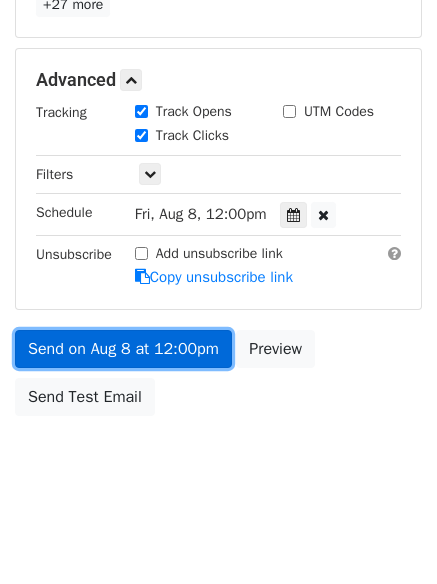 type on "2025-08-08 18:00" 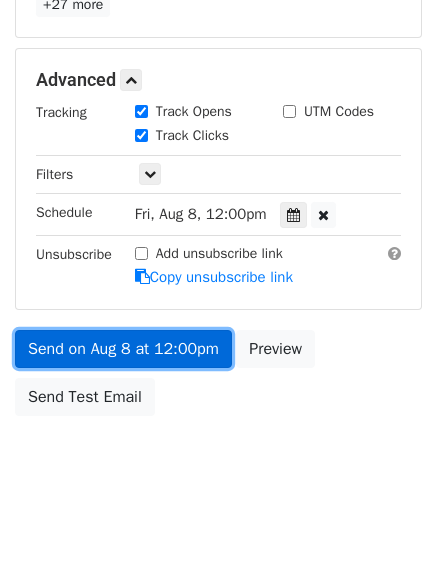 click on "Send on Aug 8 at 12:00pm" at bounding box center [123, 349] 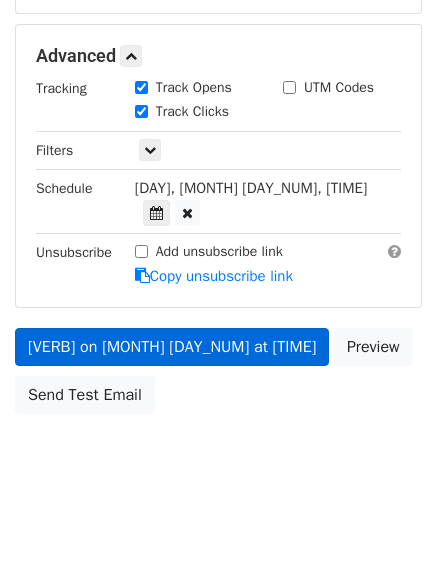 scroll, scrollTop: 357, scrollLeft: 0, axis: vertical 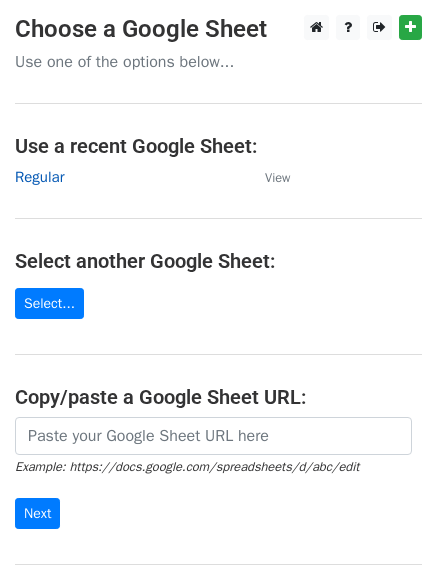 click on "Regular" at bounding box center [39, 177] 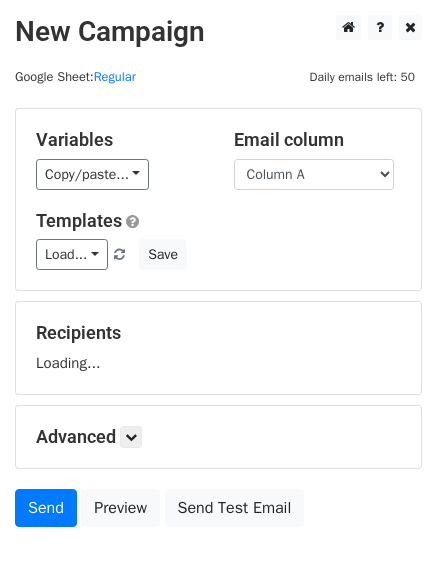 scroll, scrollTop: 0, scrollLeft: 0, axis: both 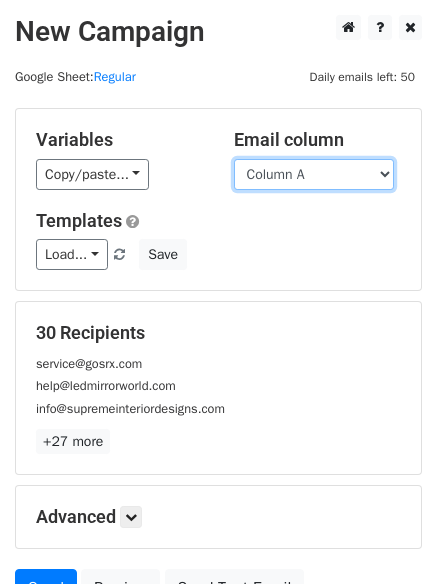 drag, startPoint x: 0, startPoint y: 0, endPoint x: 311, endPoint y: 183, distance: 360.84622 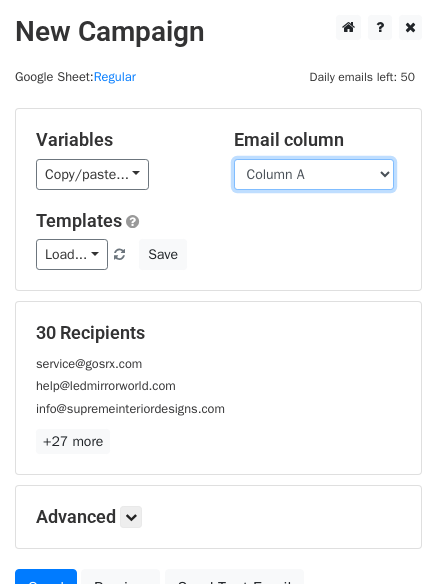 select on "Column B" 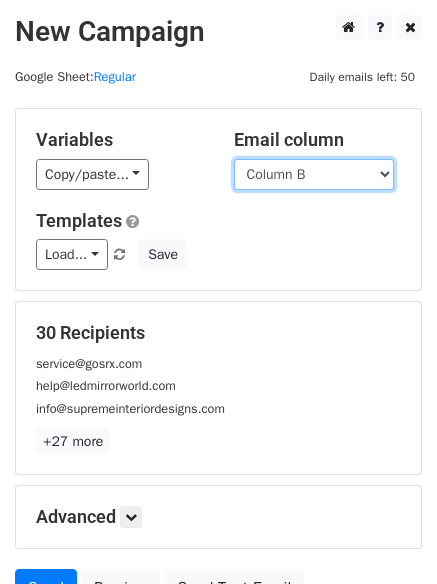 click on "Column A
Column B" at bounding box center [314, 174] 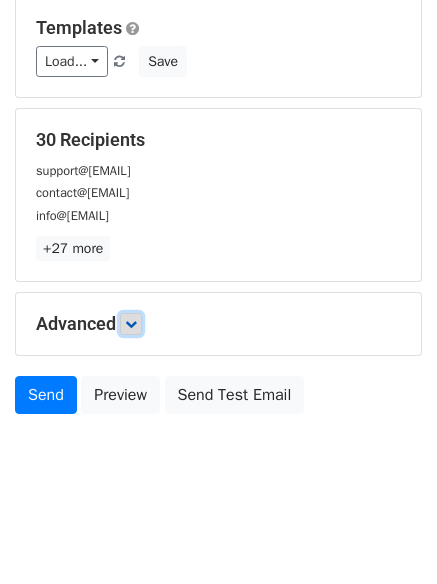 click at bounding box center (131, 324) 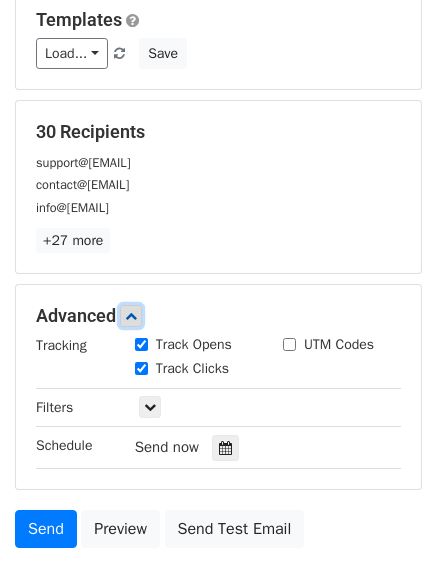 scroll, scrollTop: 373, scrollLeft: 0, axis: vertical 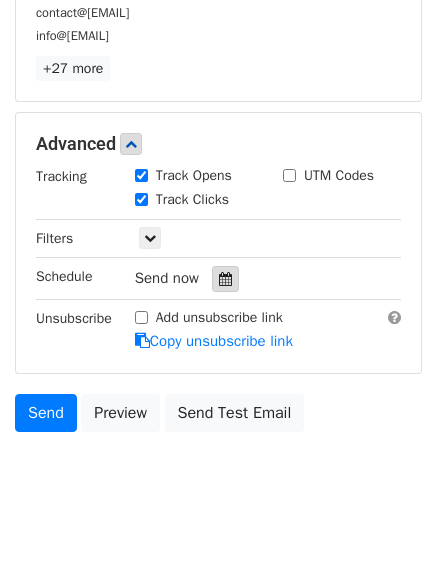 click at bounding box center [225, 279] 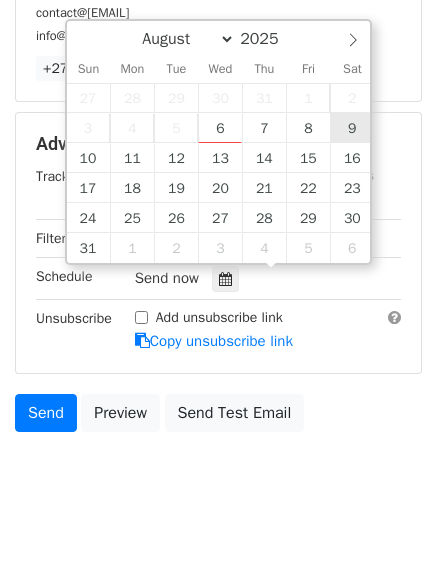 type on "2025-08-09 12:00" 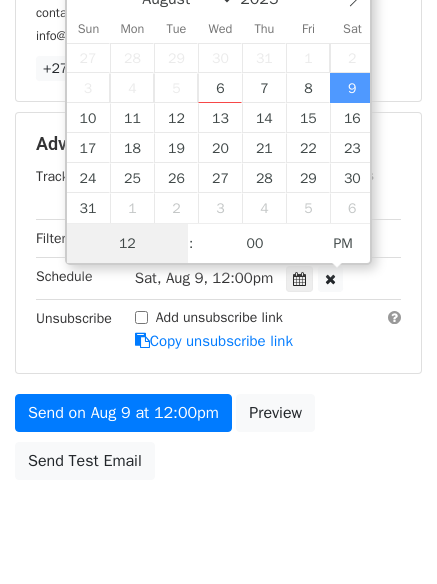 scroll, scrollTop: 1, scrollLeft: 0, axis: vertical 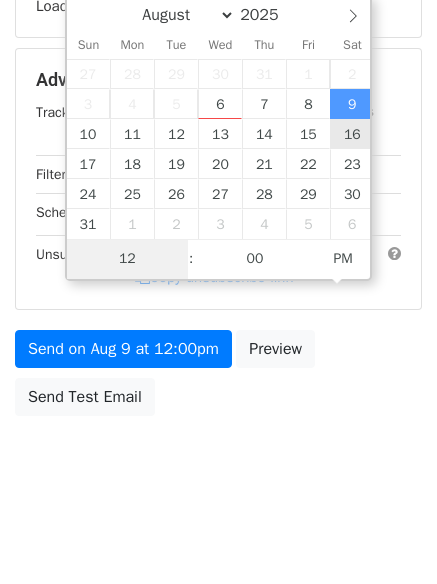 type on "7" 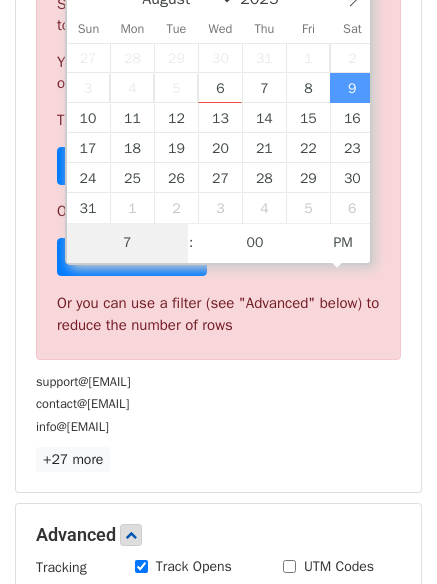 scroll, scrollTop: 828, scrollLeft: 0, axis: vertical 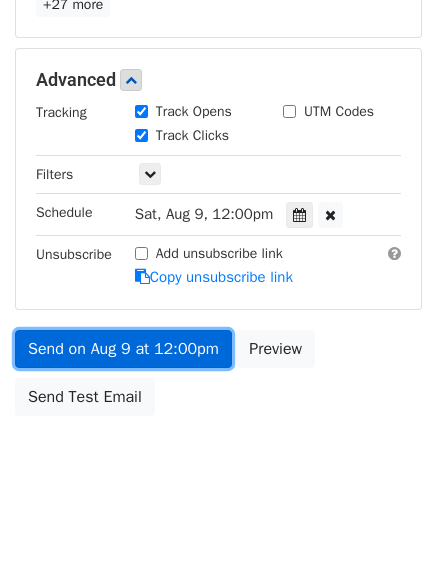 type on "2025-08-09 19:00" 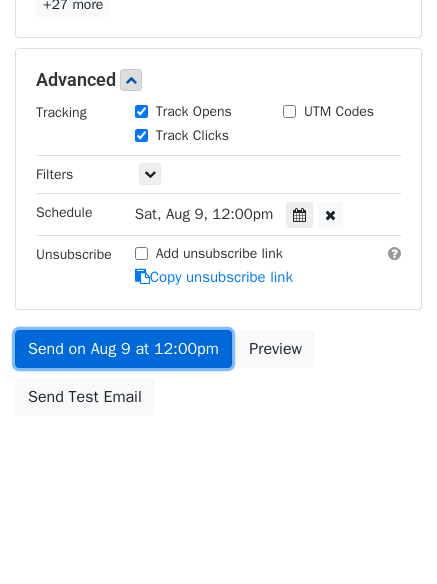 click on "Send on Aug 9 at 12:00pm" at bounding box center (123, 349) 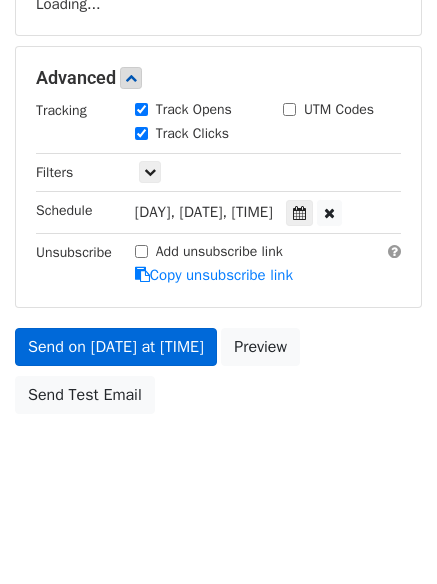 scroll, scrollTop: 357, scrollLeft: 0, axis: vertical 